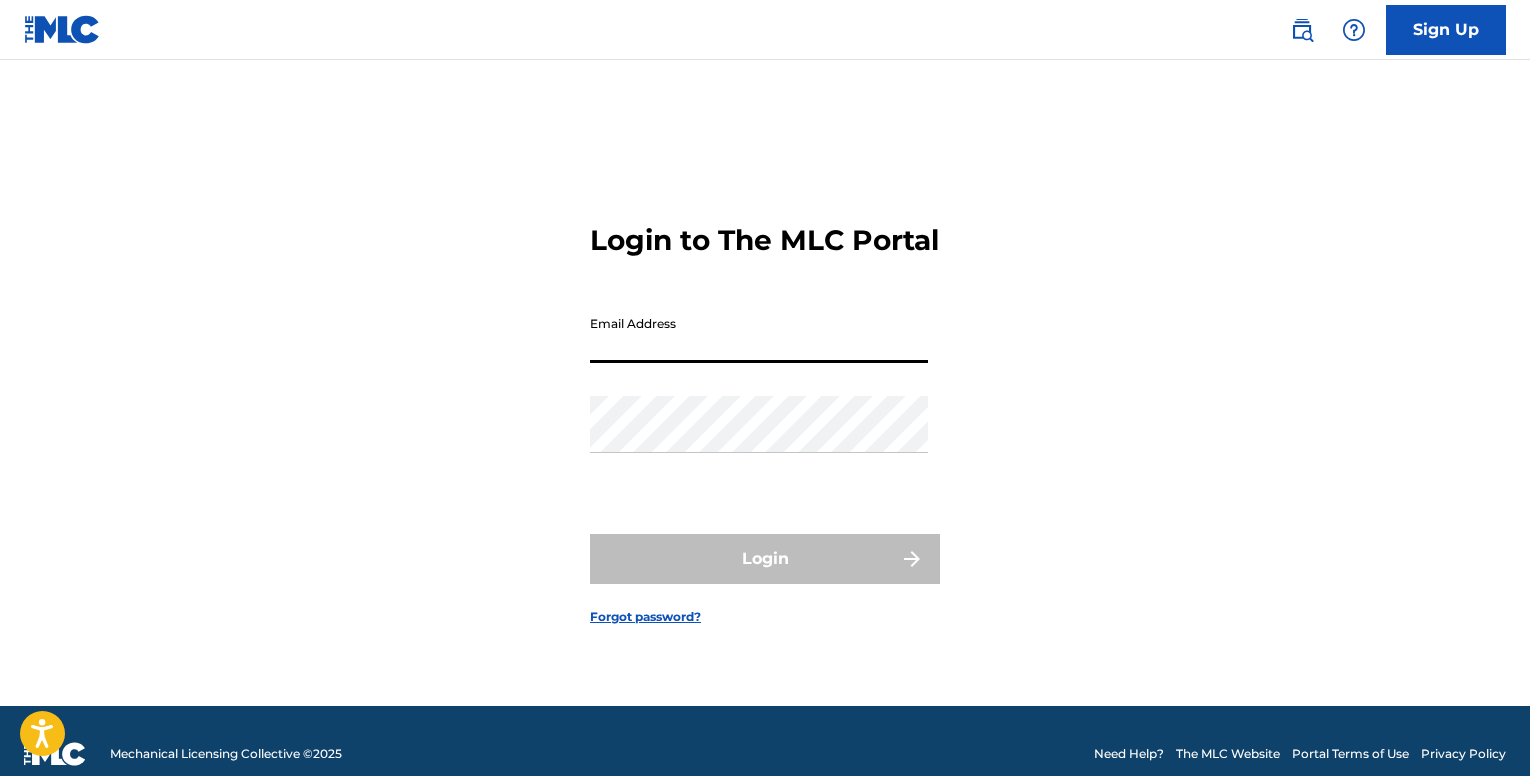 click on "Email Address" at bounding box center [759, 334] 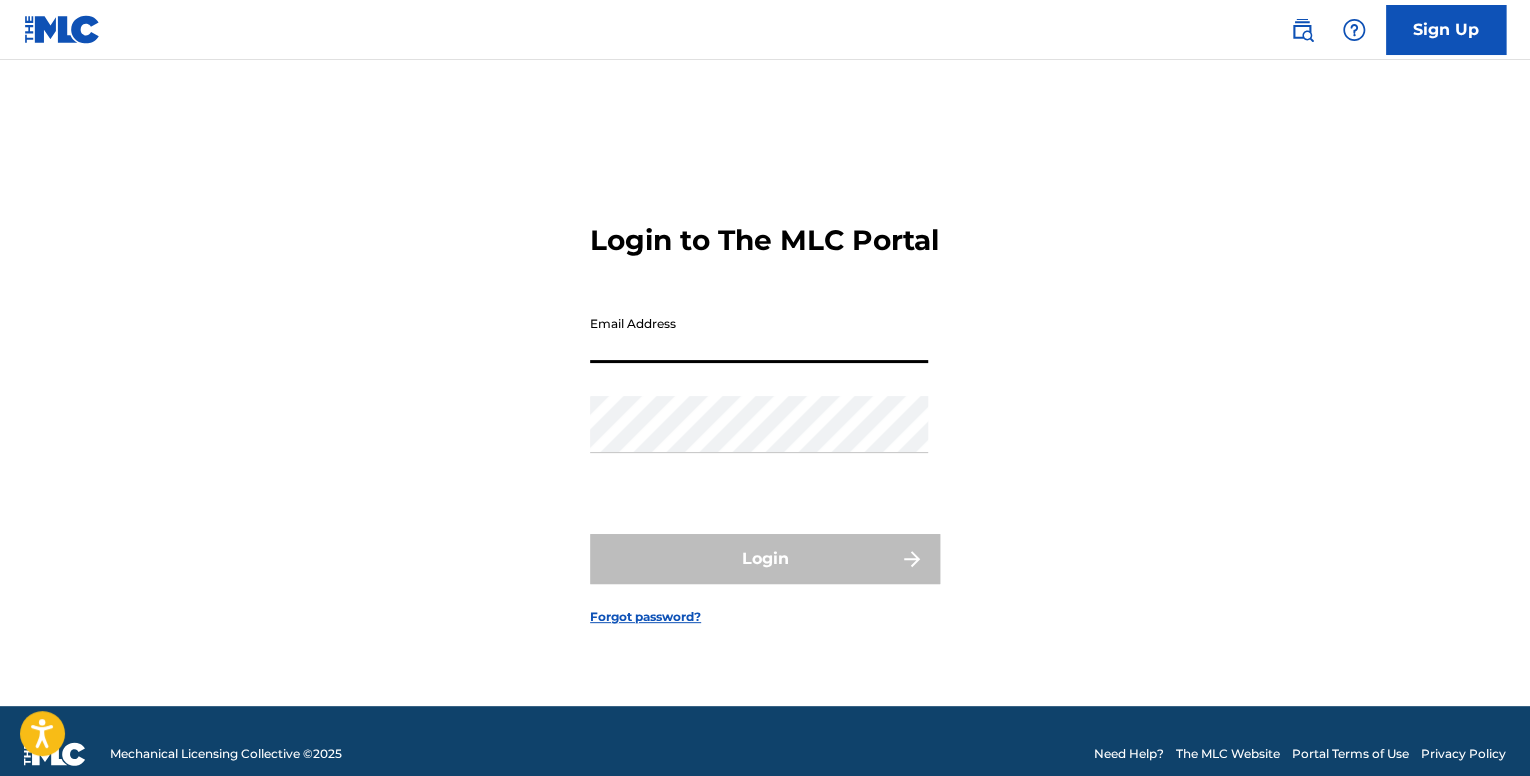 scroll, scrollTop: 0, scrollLeft: 0, axis: both 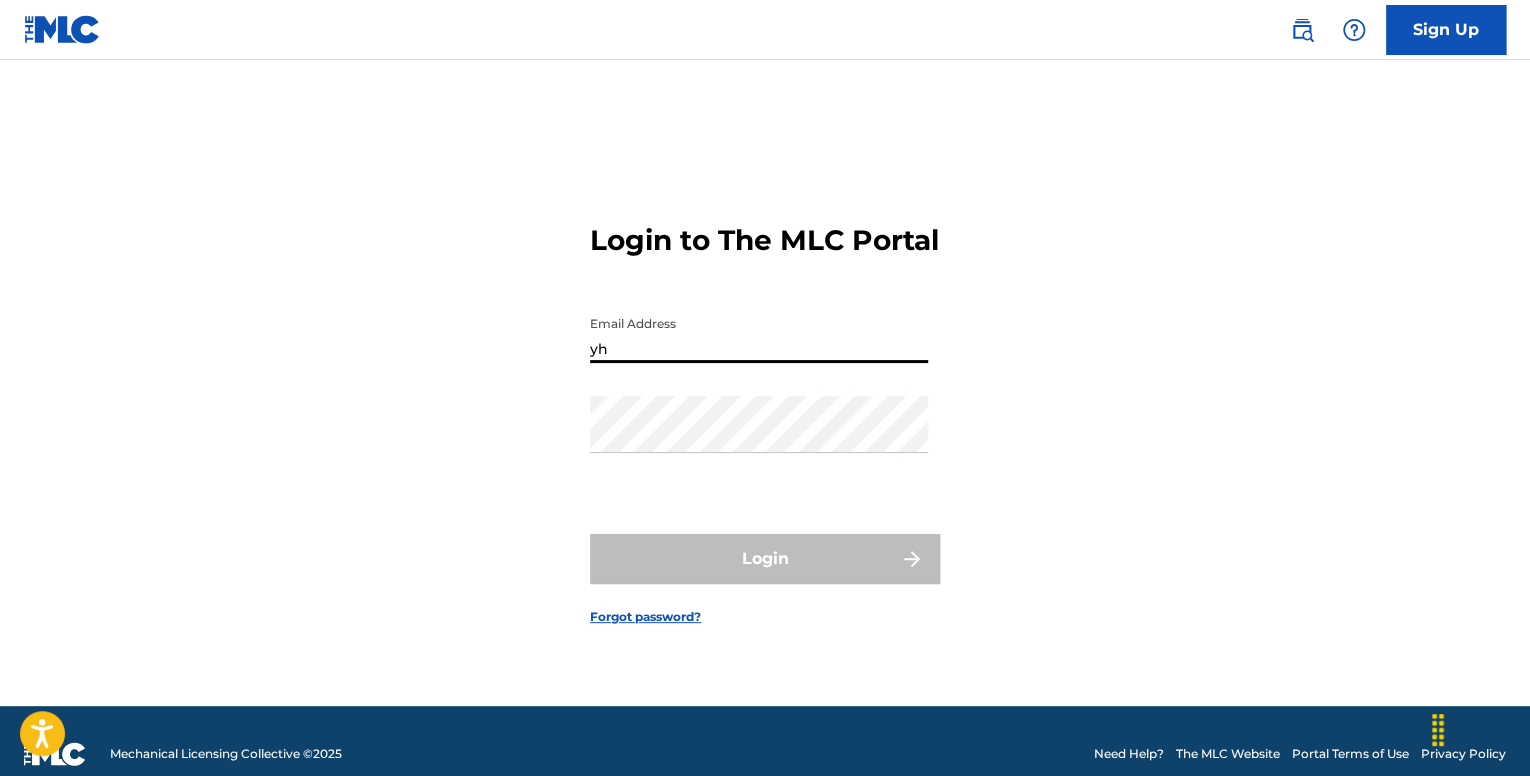 type on "[EMAIL]" 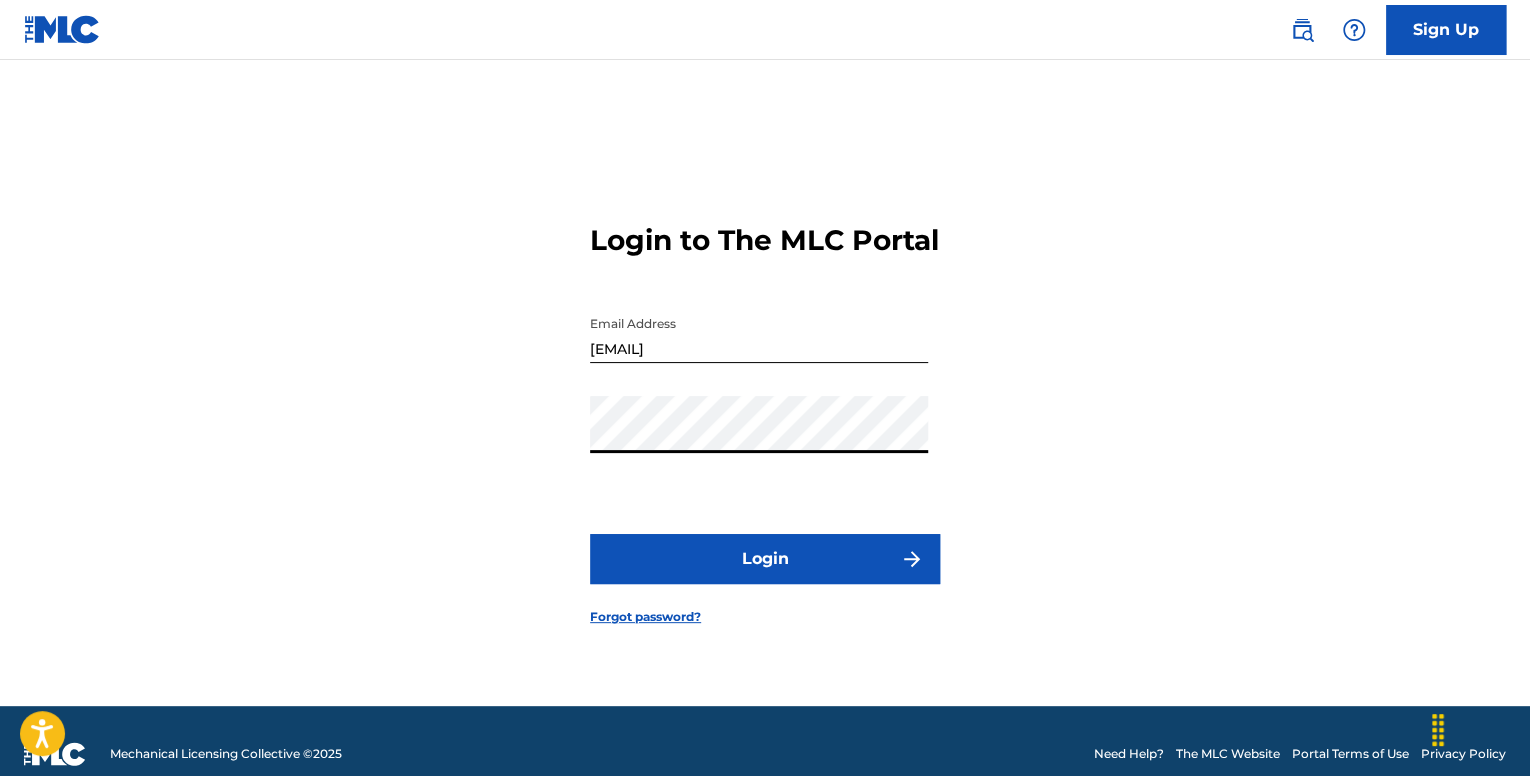 click on "Login" at bounding box center [765, 559] 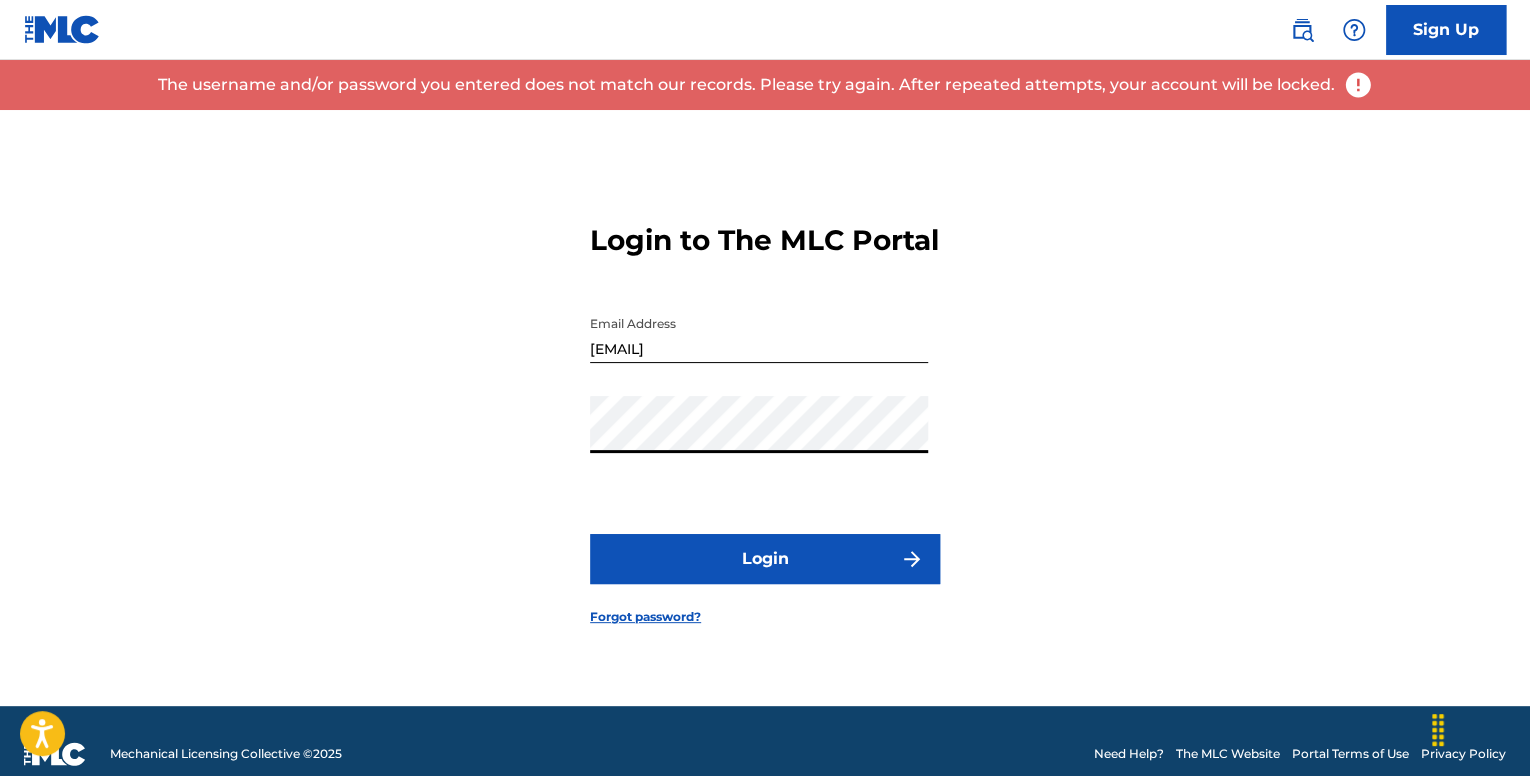 click on "Login" at bounding box center (765, 559) 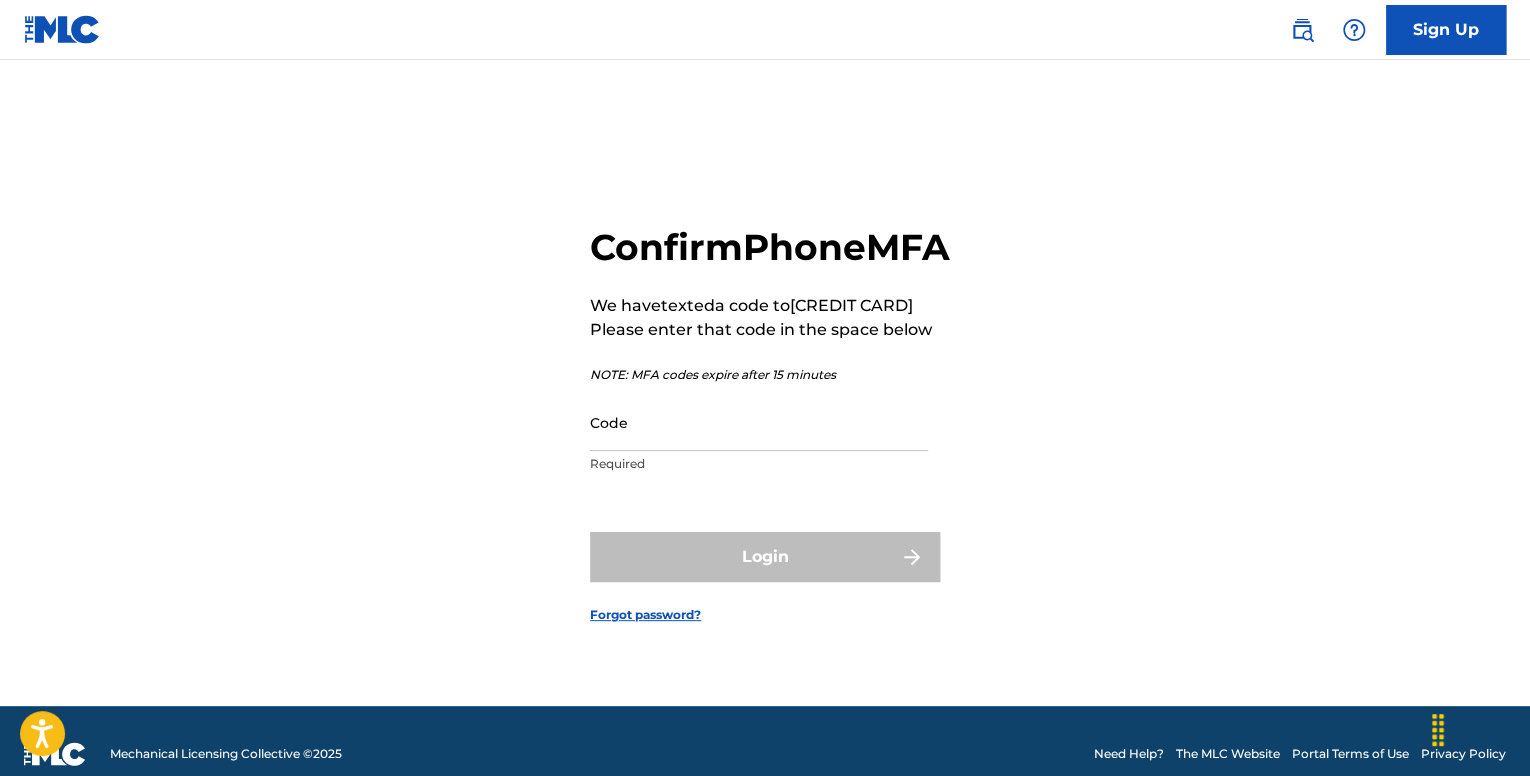 click on "Code" at bounding box center [759, 422] 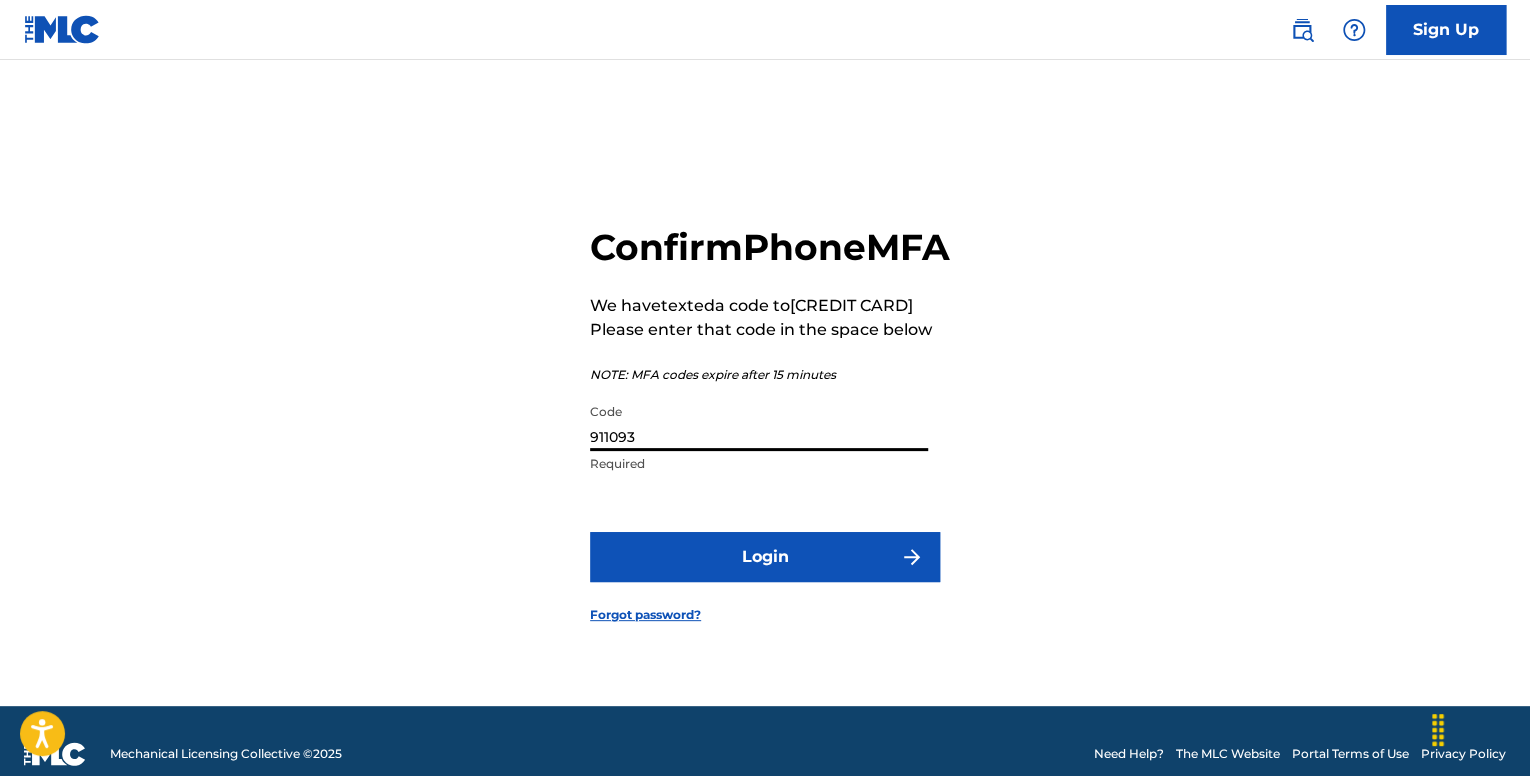 type on "911093" 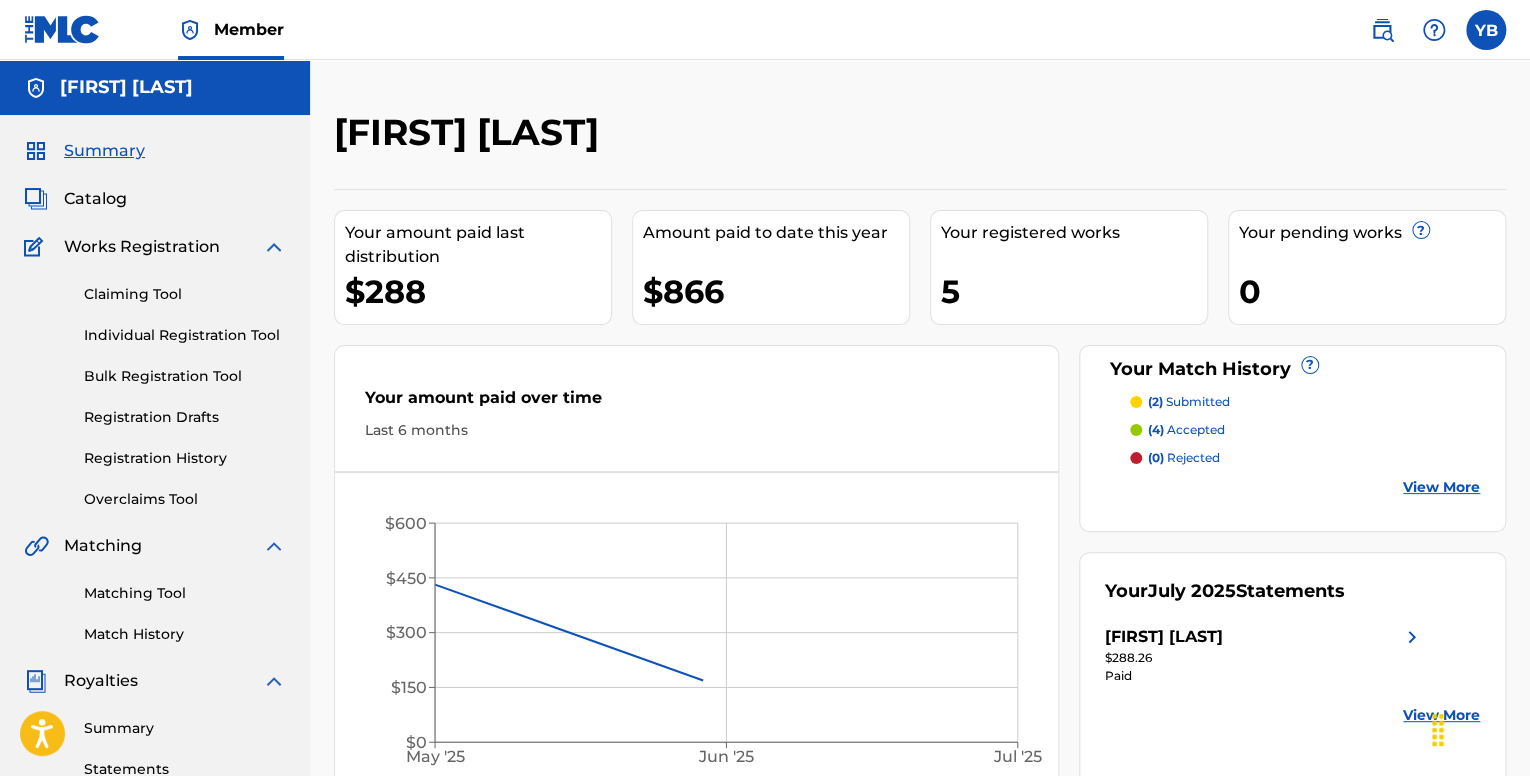 scroll, scrollTop: 0, scrollLeft: 0, axis: both 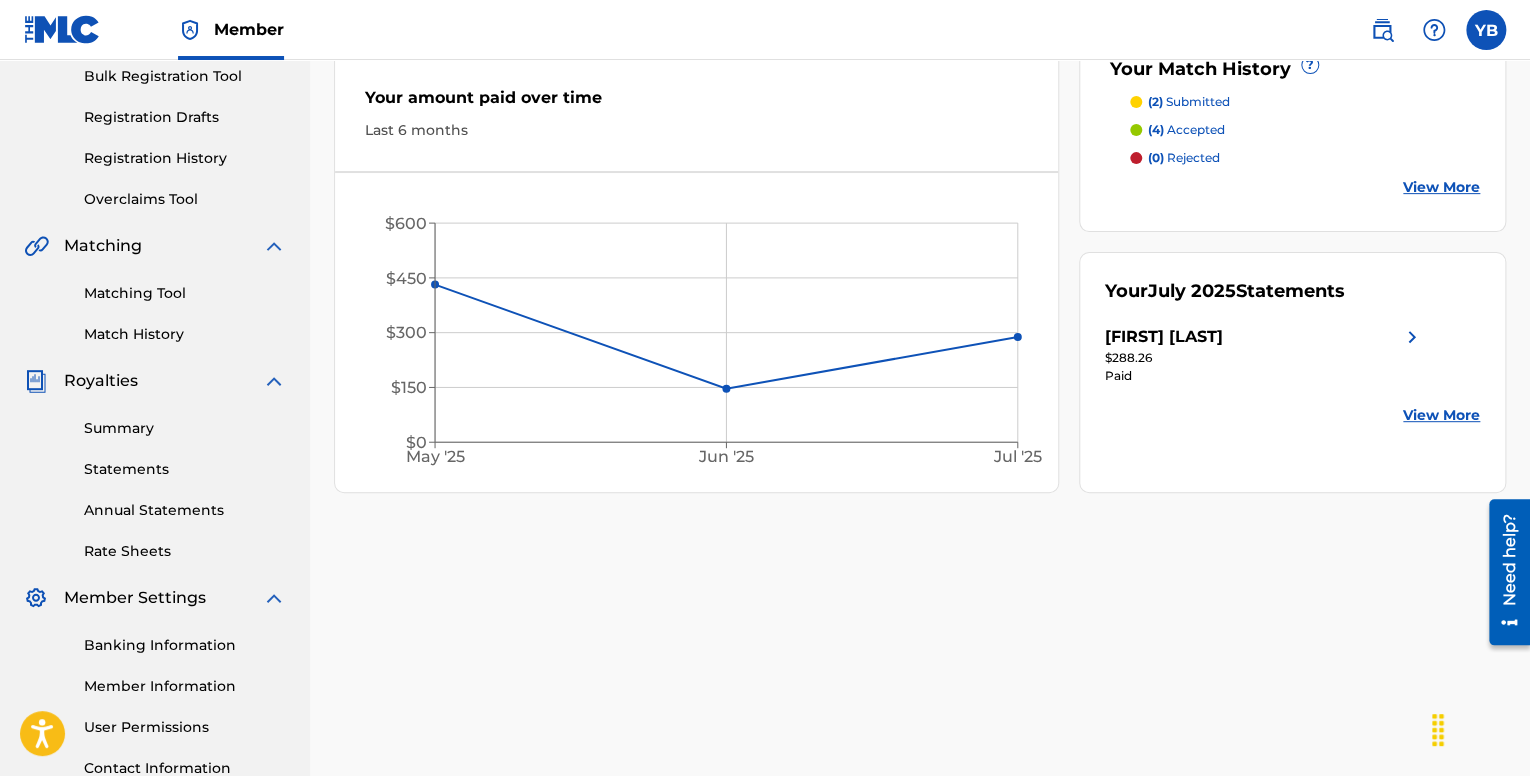 click on "View More" at bounding box center (1441, 187) 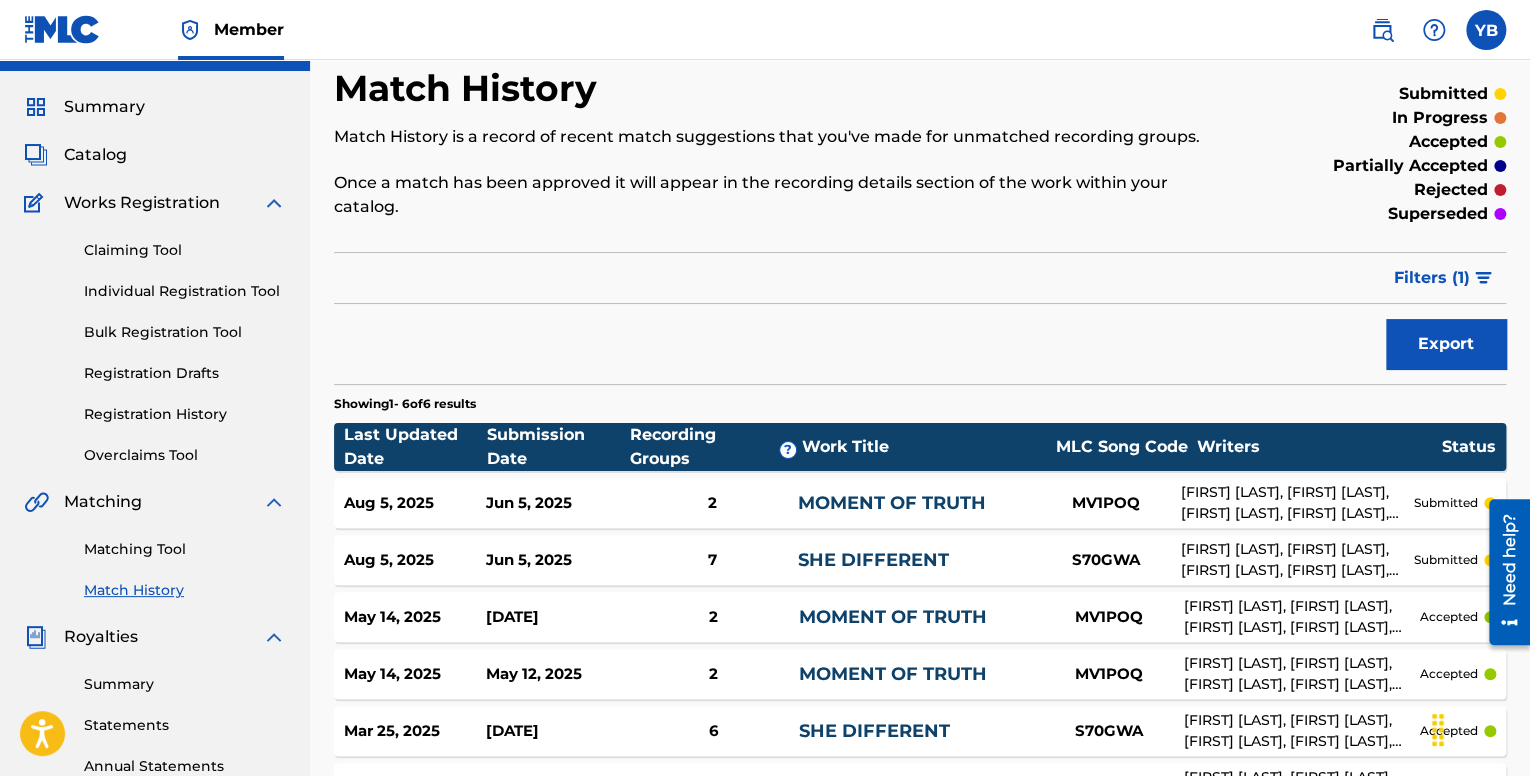 scroll, scrollTop: 0, scrollLeft: 0, axis: both 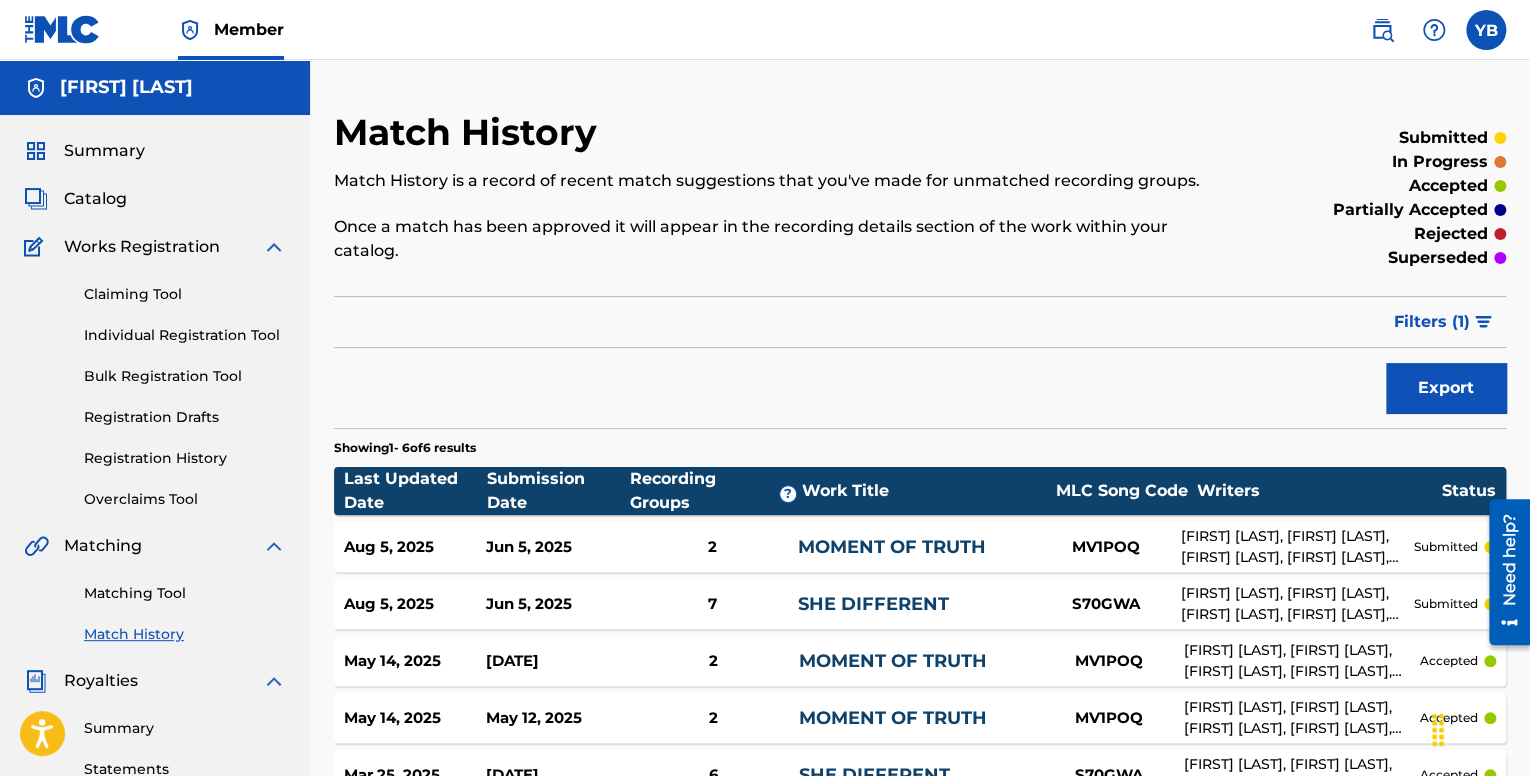 click on "Individual Registration Tool" at bounding box center (185, 335) 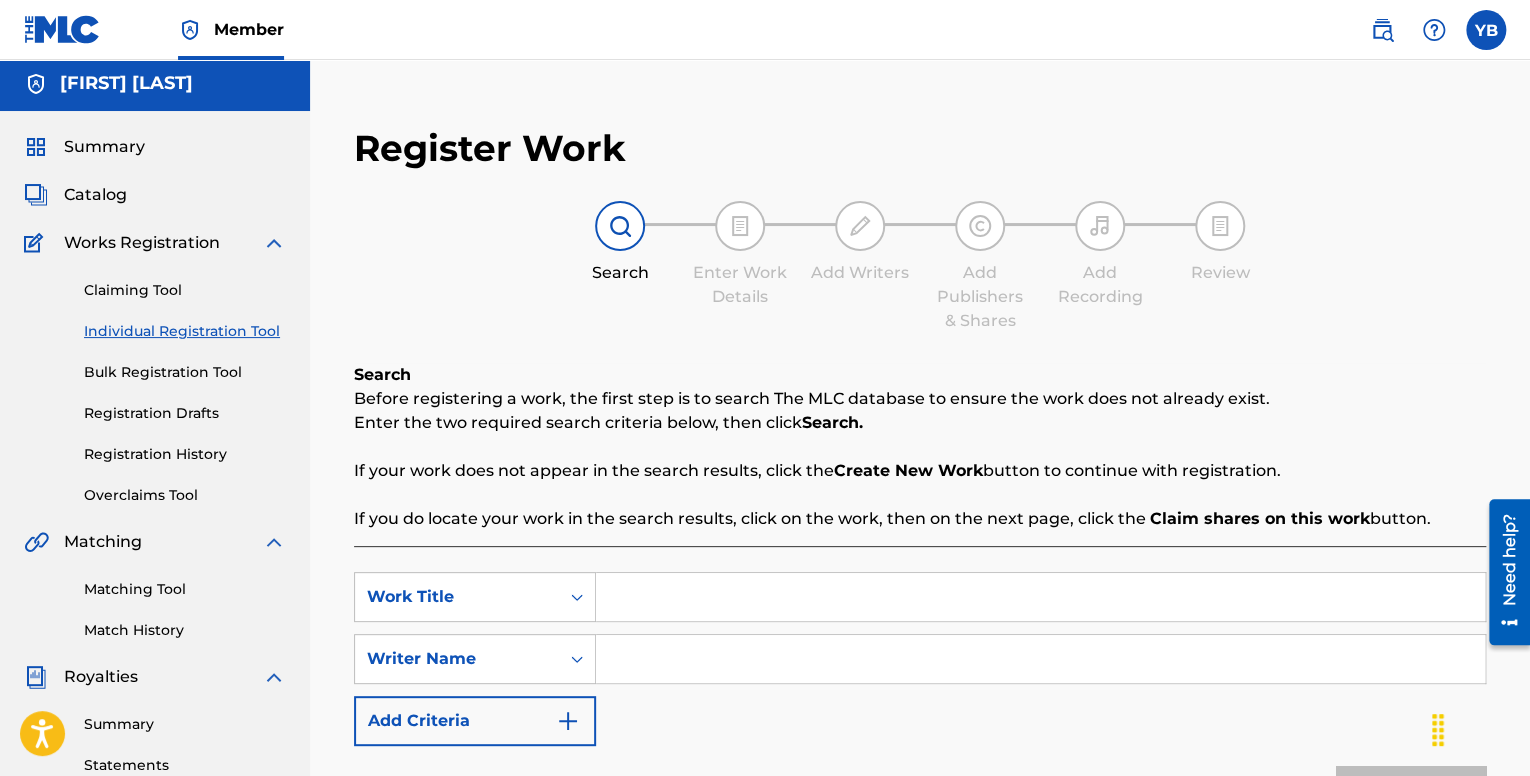 scroll, scrollTop: 0, scrollLeft: 0, axis: both 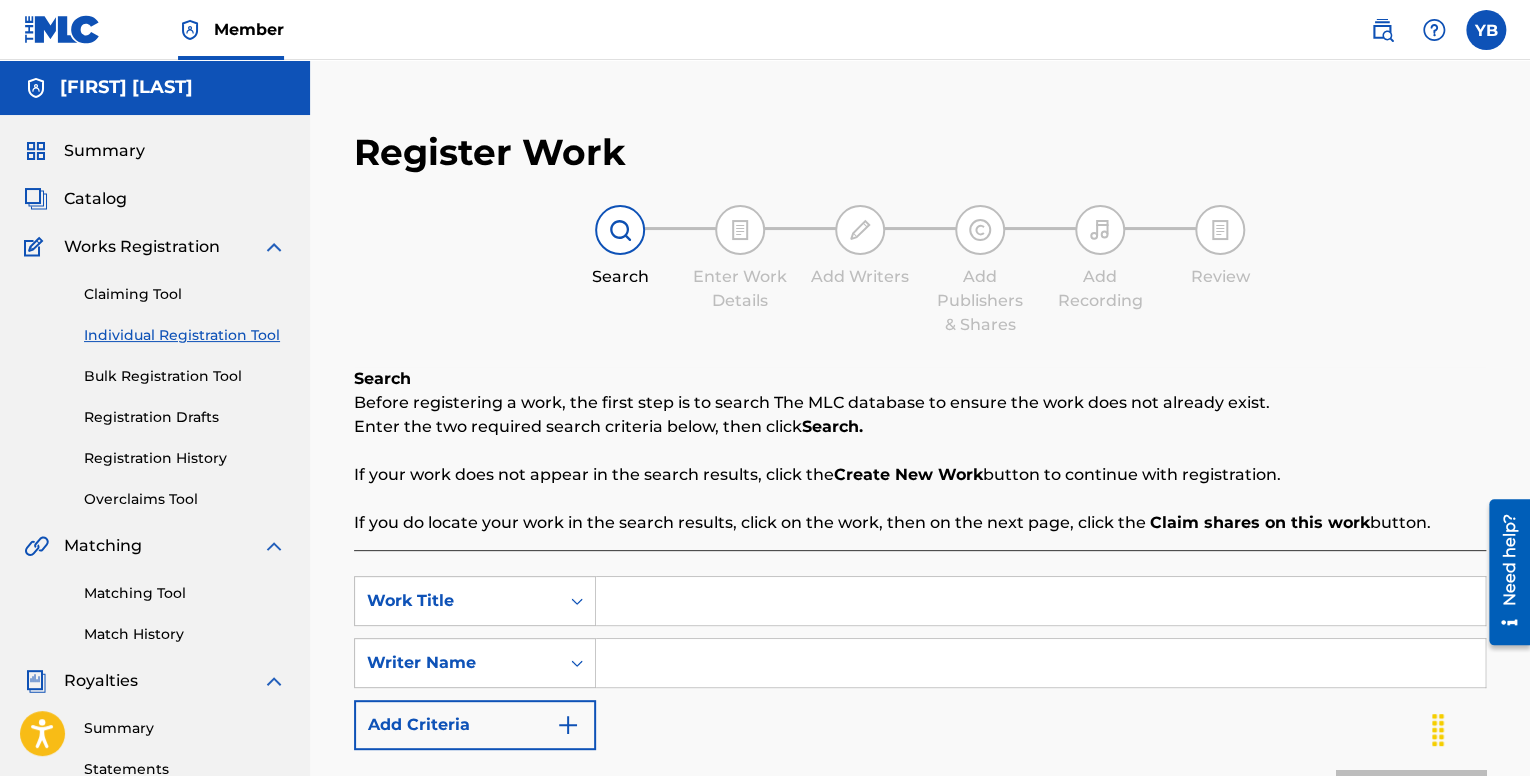 click on "Matching Tool" at bounding box center (185, 593) 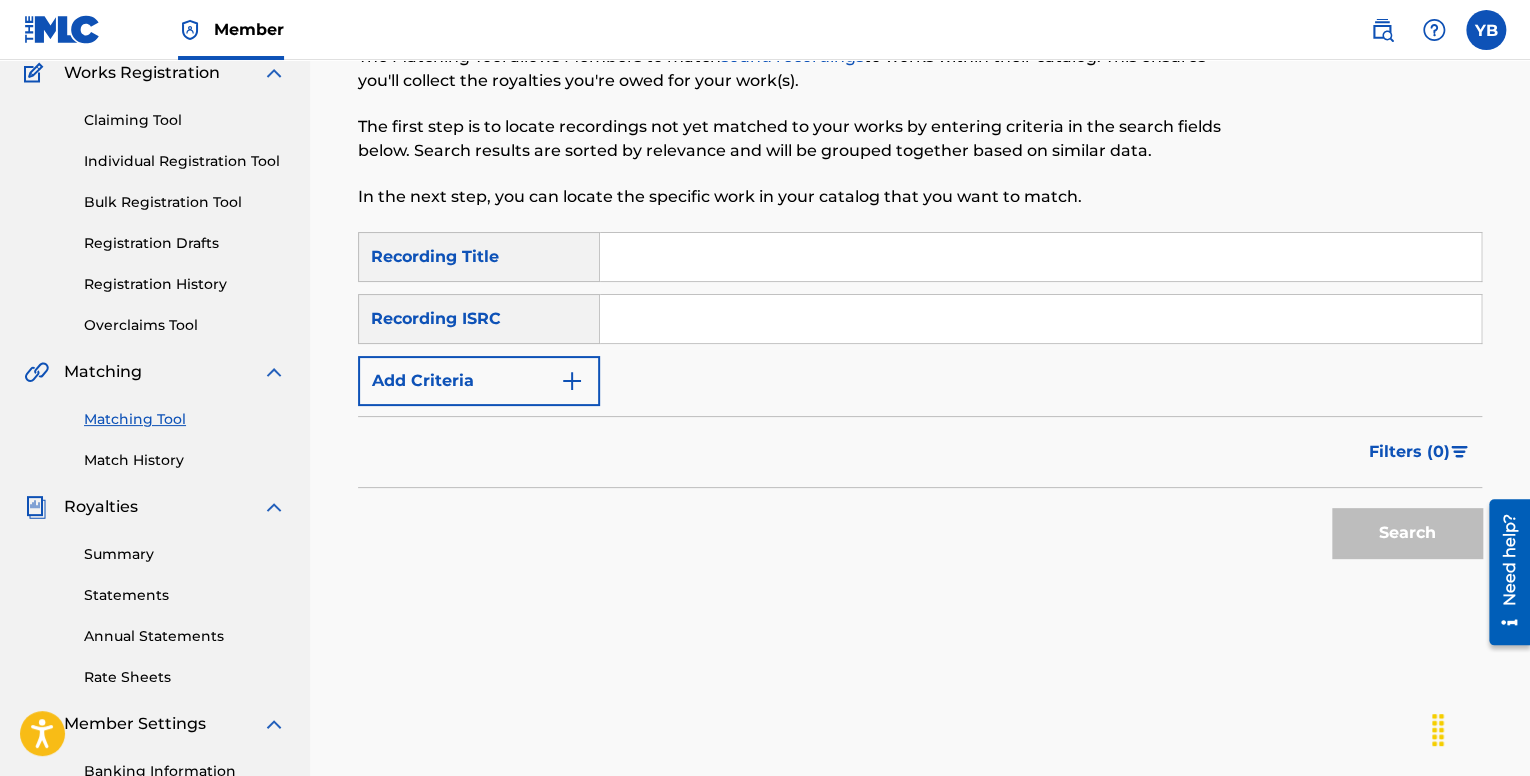 scroll, scrollTop: 200, scrollLeft: 0, axis: vertical 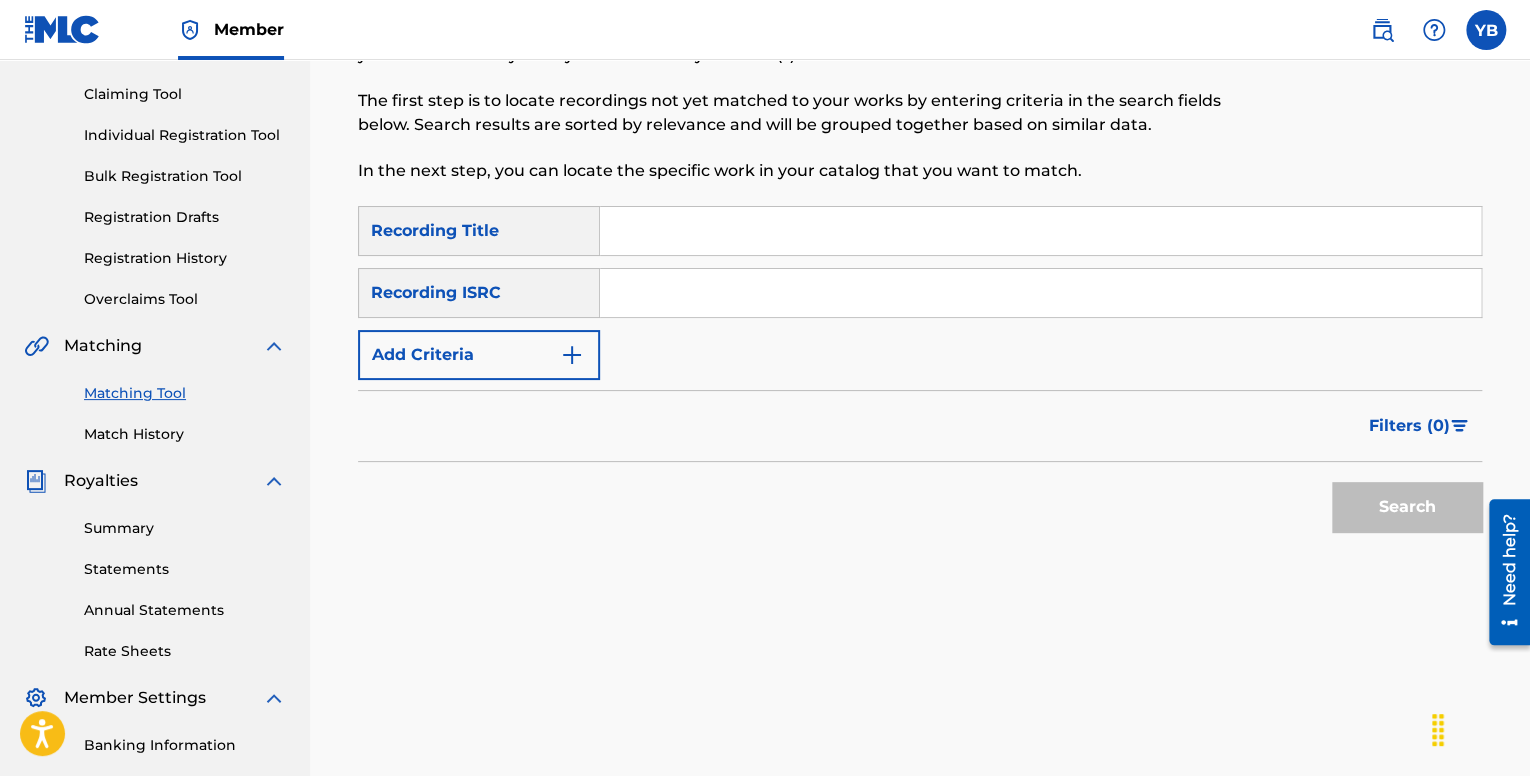 click at bounding box center [1040, 231] 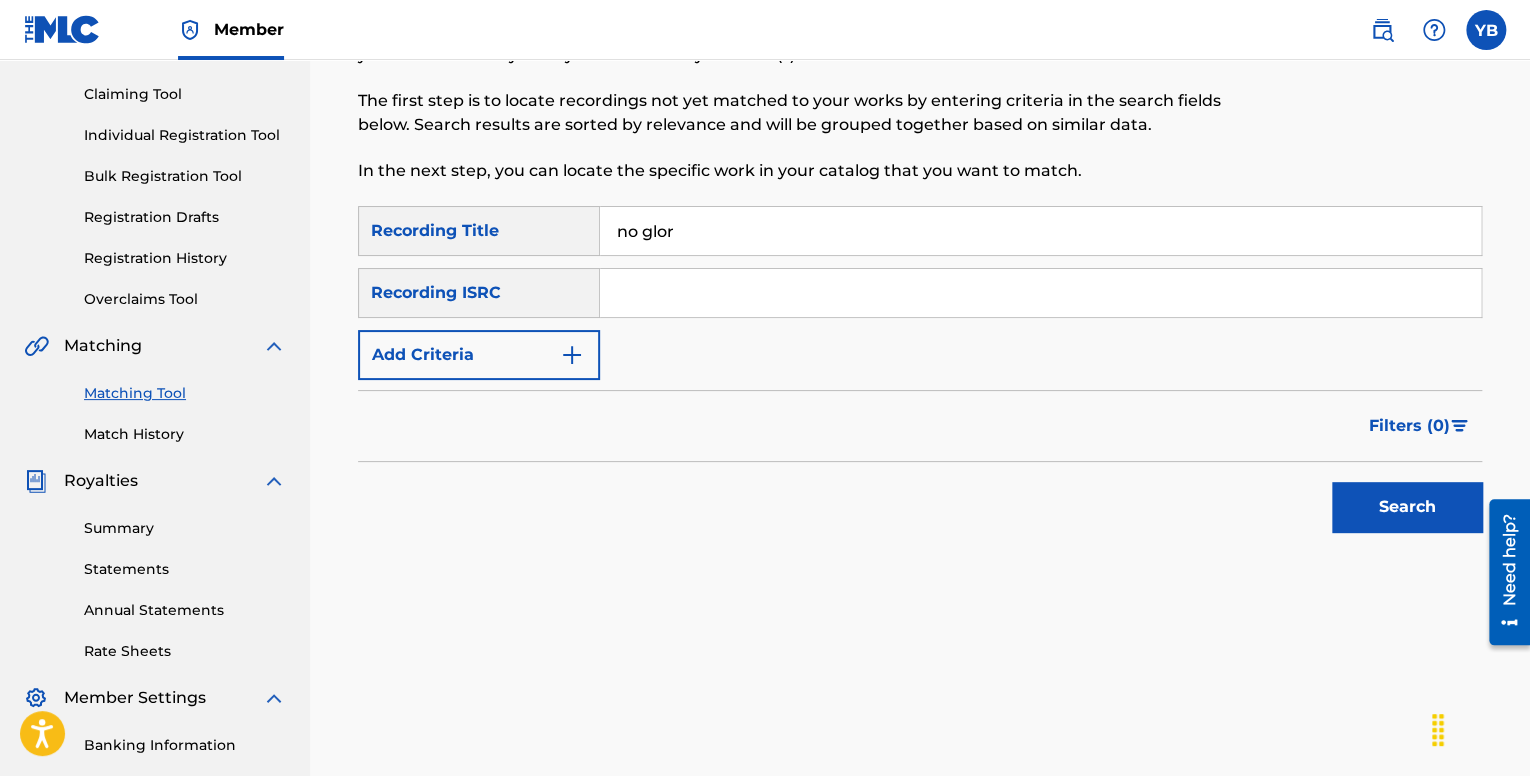 type on "No glory" 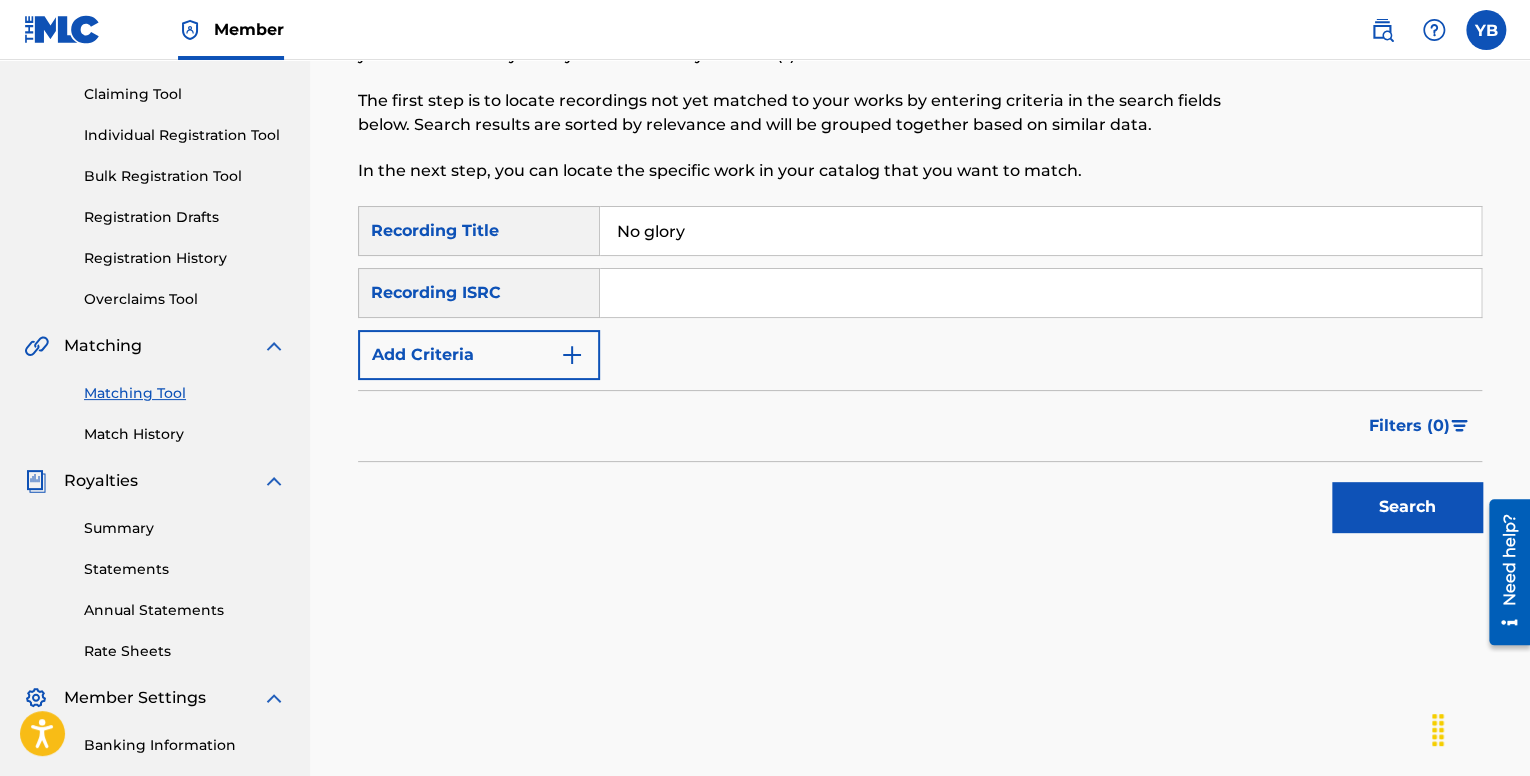 click at bounding box center (1040, 293) 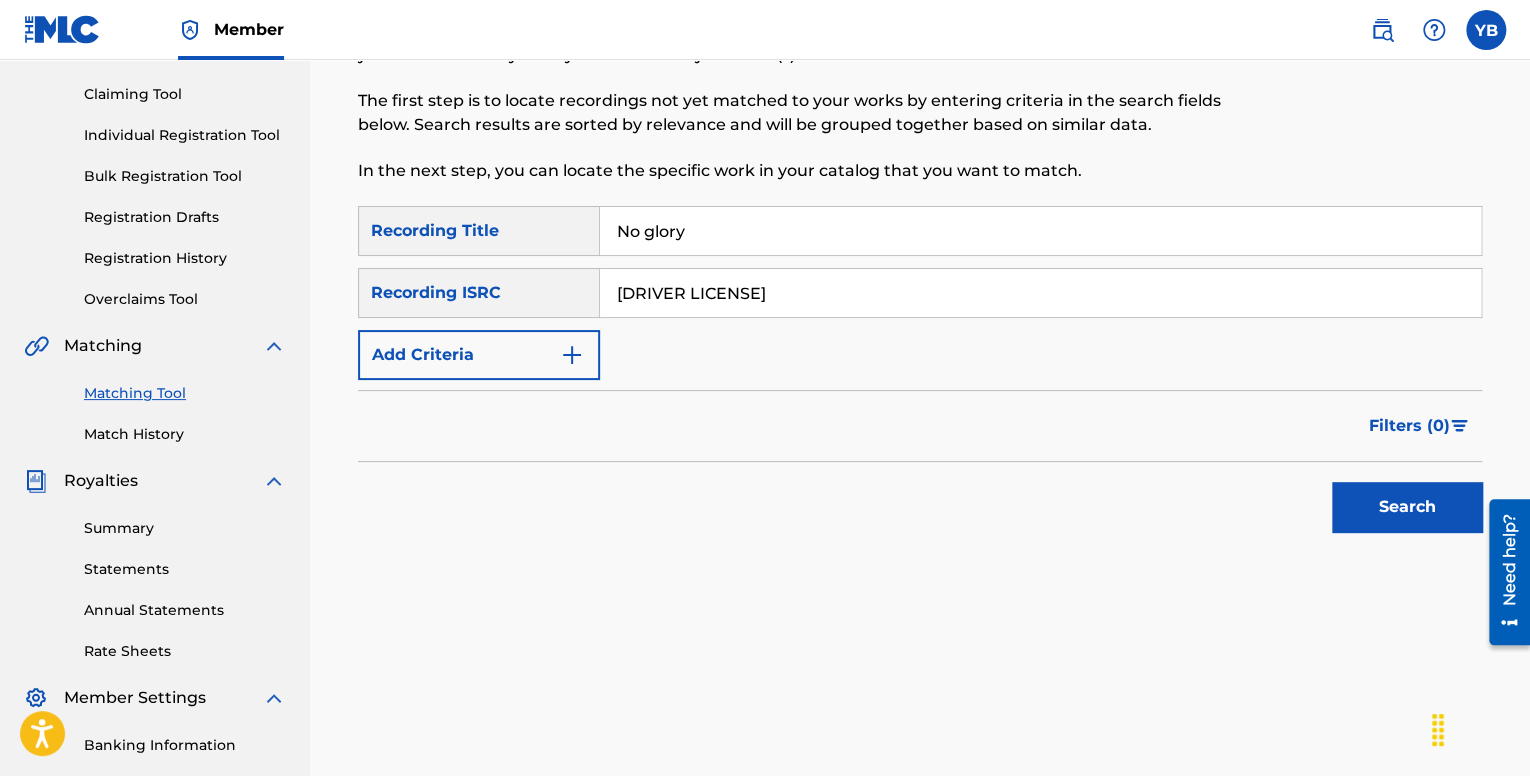 type on "[DRIVER LICENSE]" 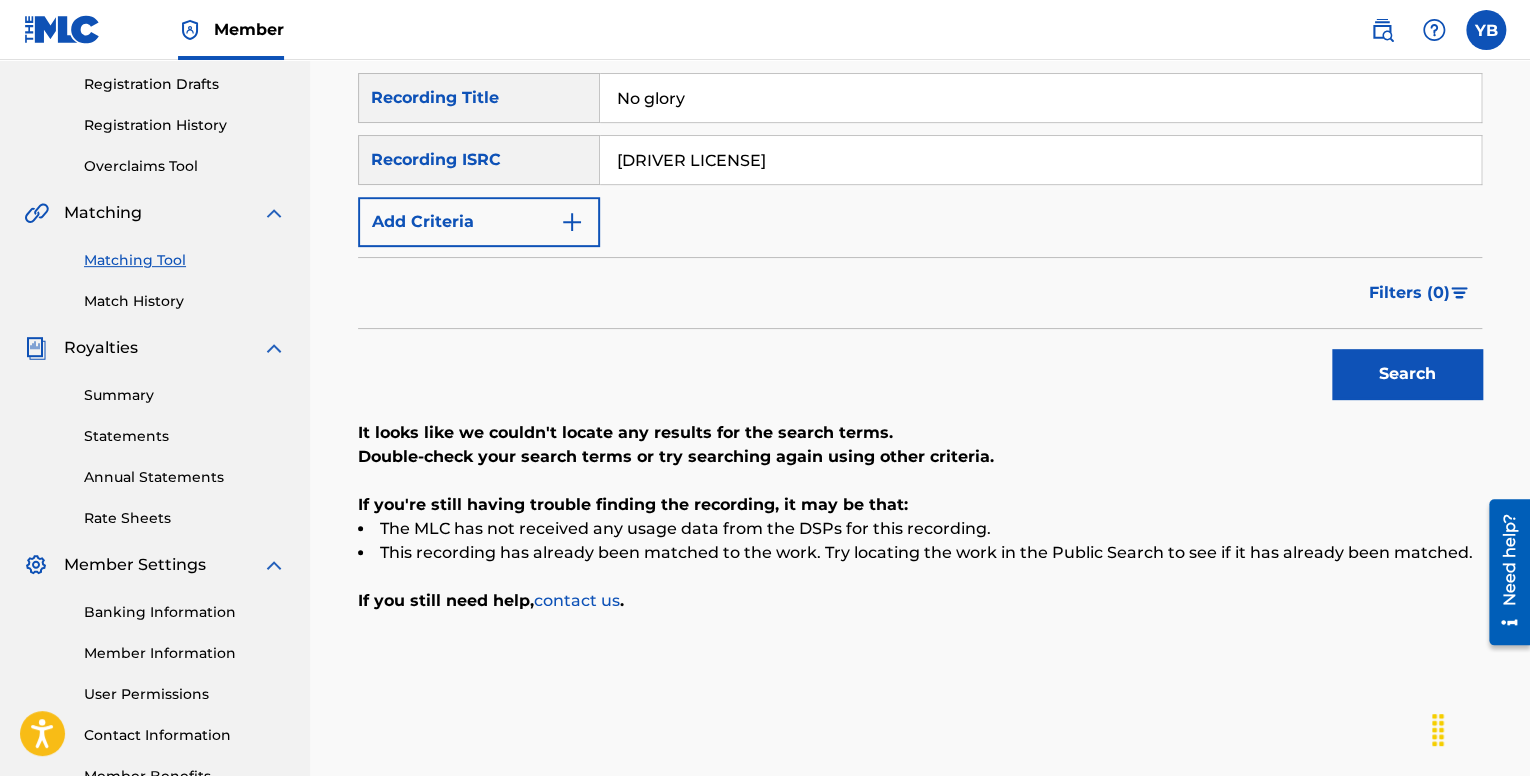 scroll, scrollTop: 400, scrollLeft: 0, axis: vertical 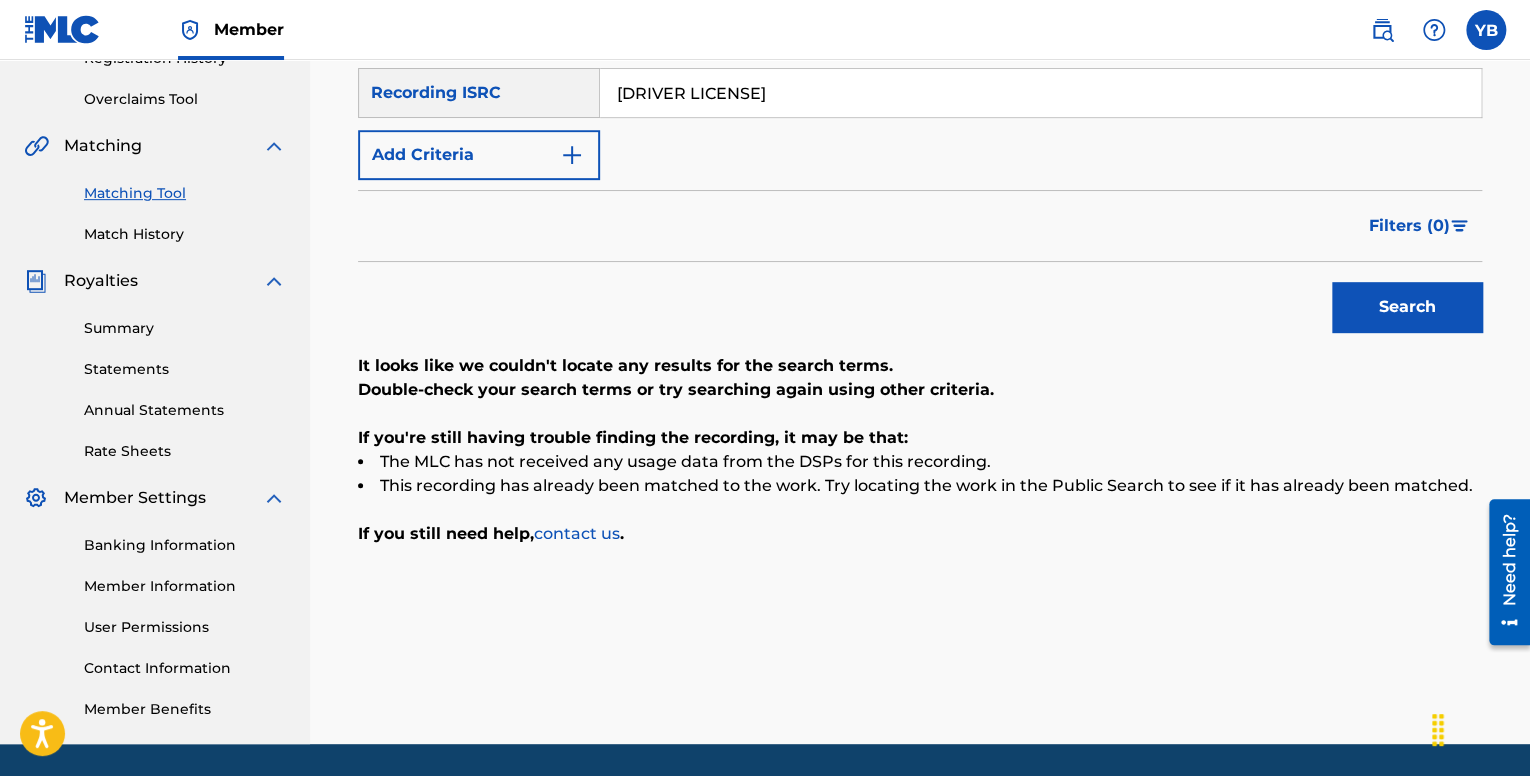 click on "Search" at bounding box center [1407, 307] 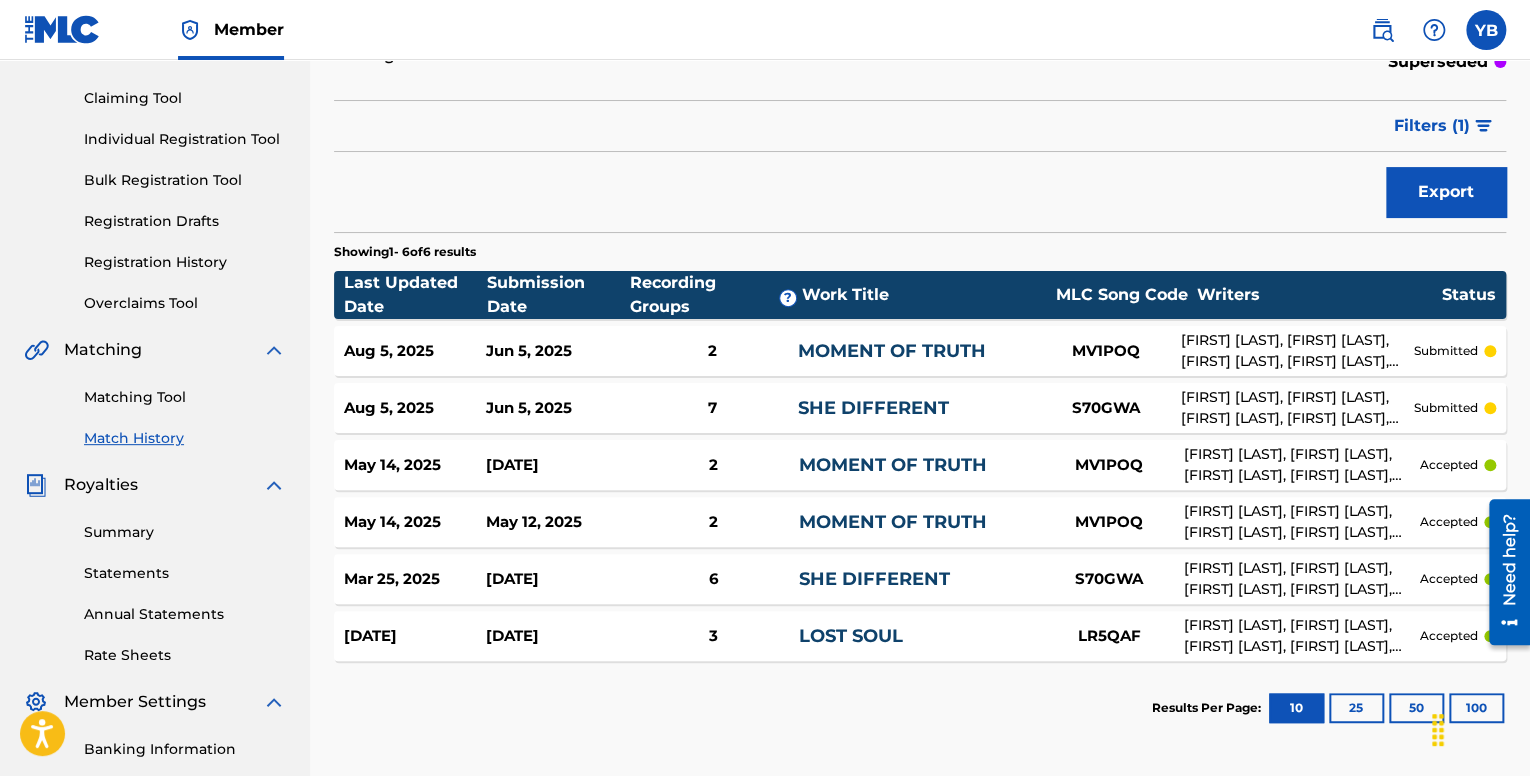 scroll, scrollTop: 200, scrollLeft: 0, axis: vertical 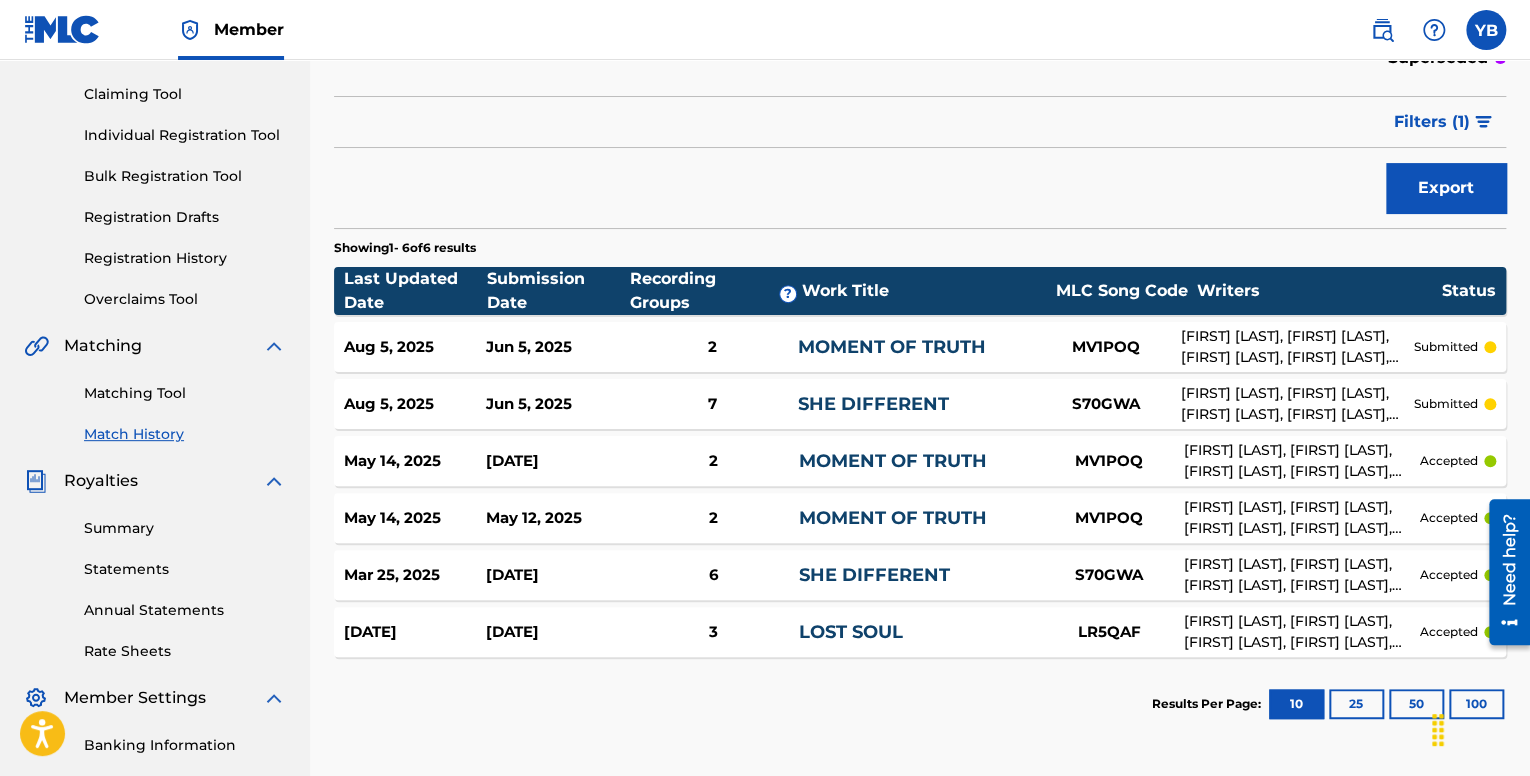 click on "Bulk Registration Tool" at bounding box center [185, 176] 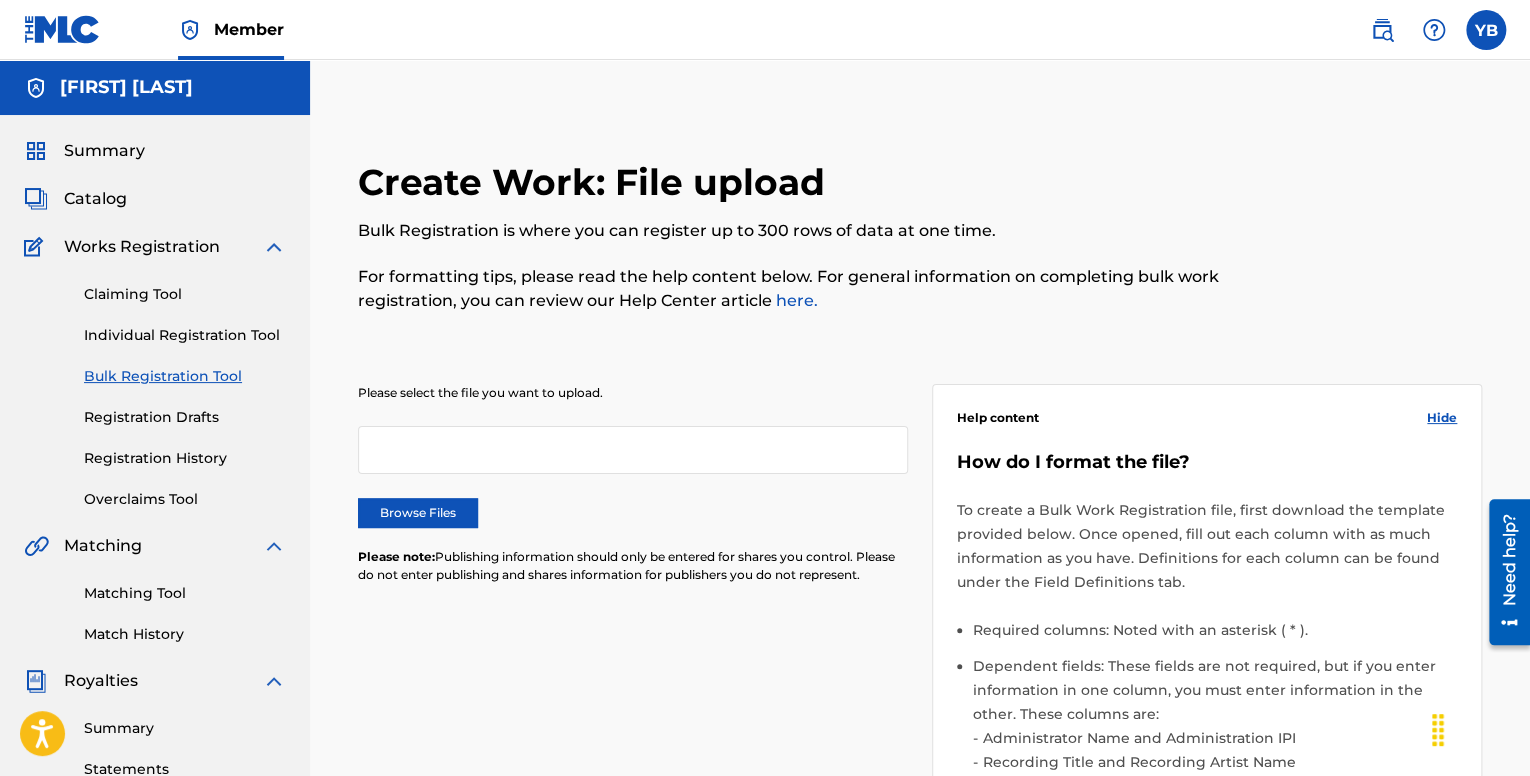 click on "Claiming Tool" at bounding box center (185, 294) 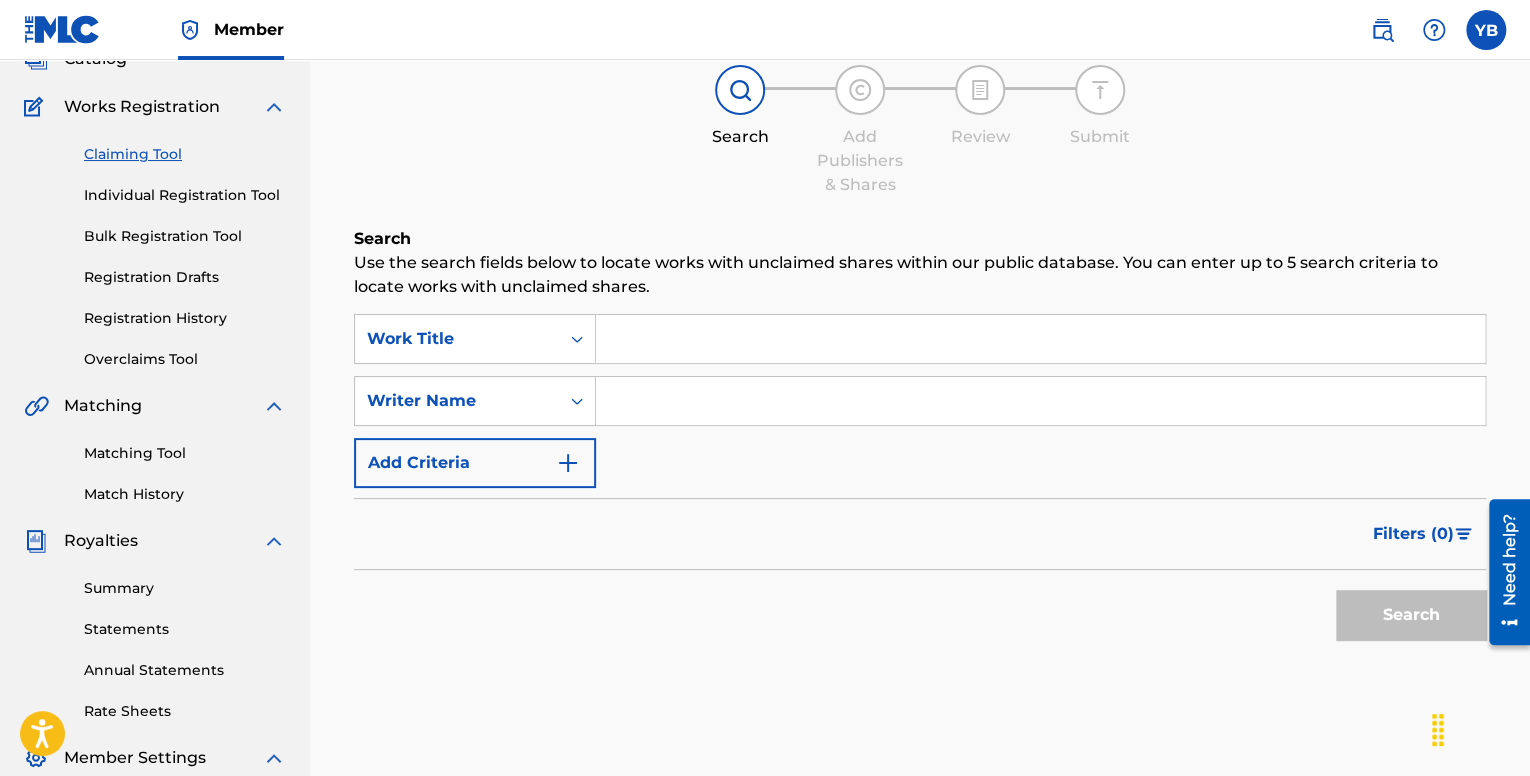 scroll, scrollTop: 0, scrollLeft: 0, axis: both 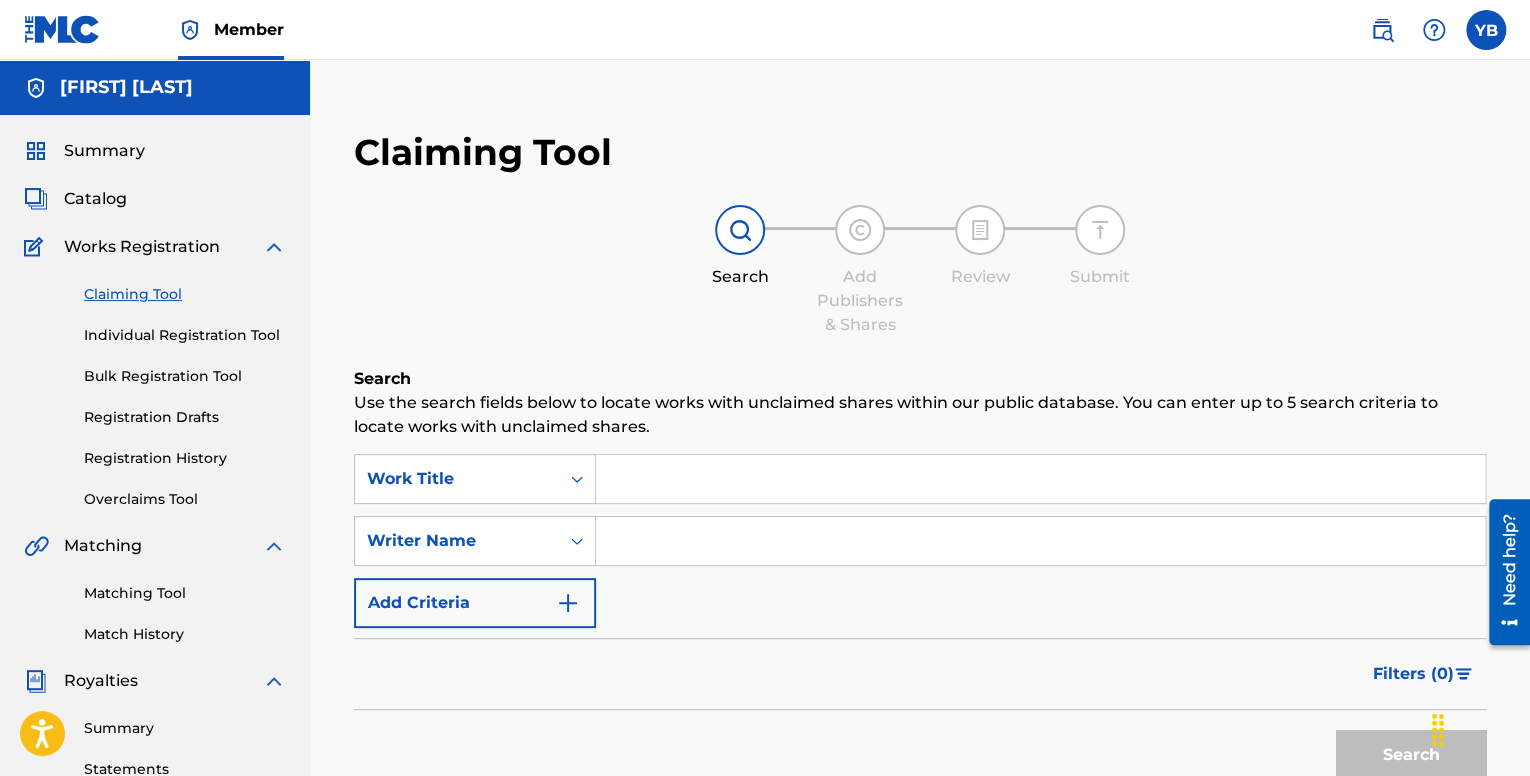 click on "Catalog" at bounding box center (95, 199) 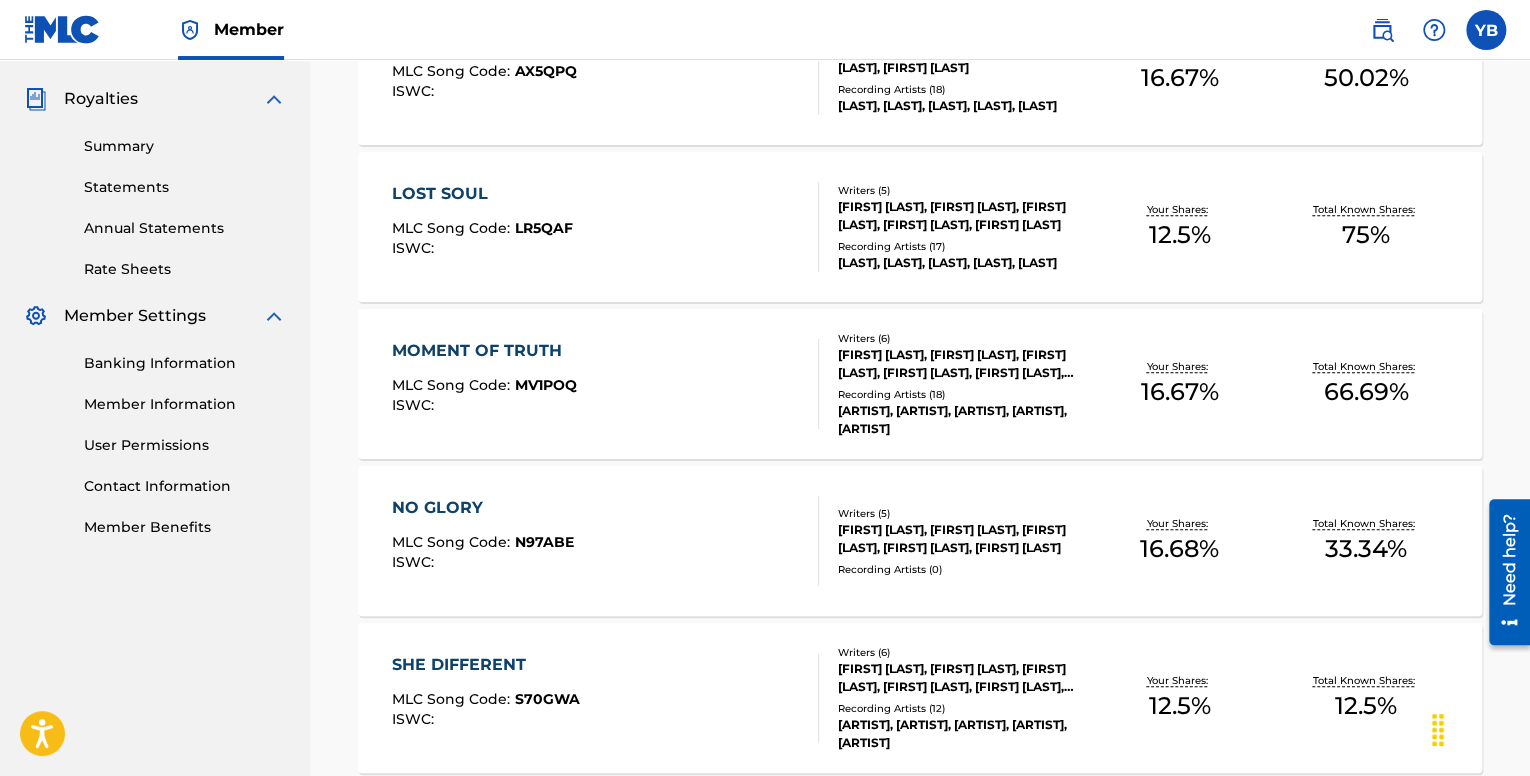 scroll, scrollTop: 768, scrollLeft: 0, axis: vertical 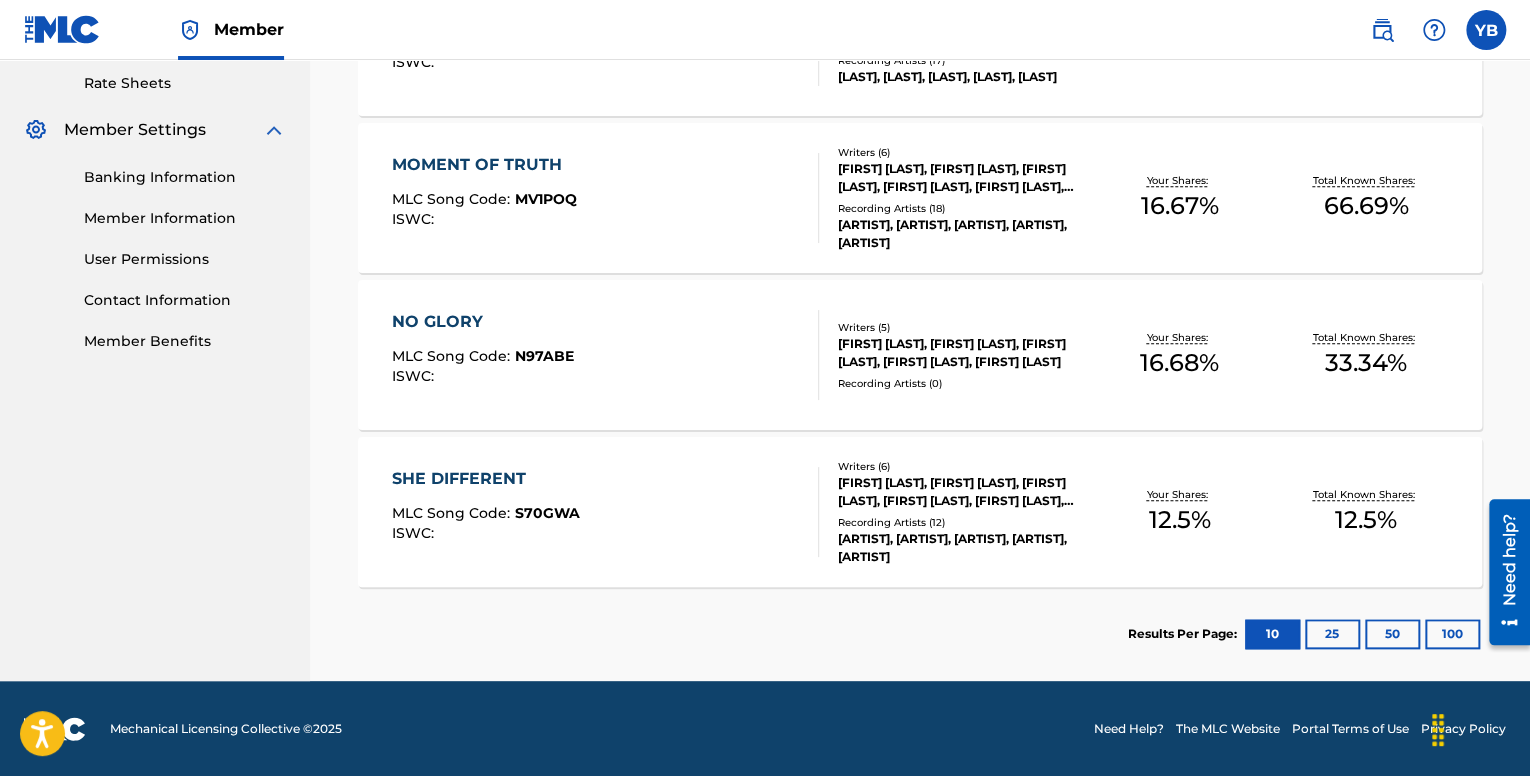 click on "NO GLORY MLC Song Code : N97ABE ISWC :" at bounding box center (605, 355) 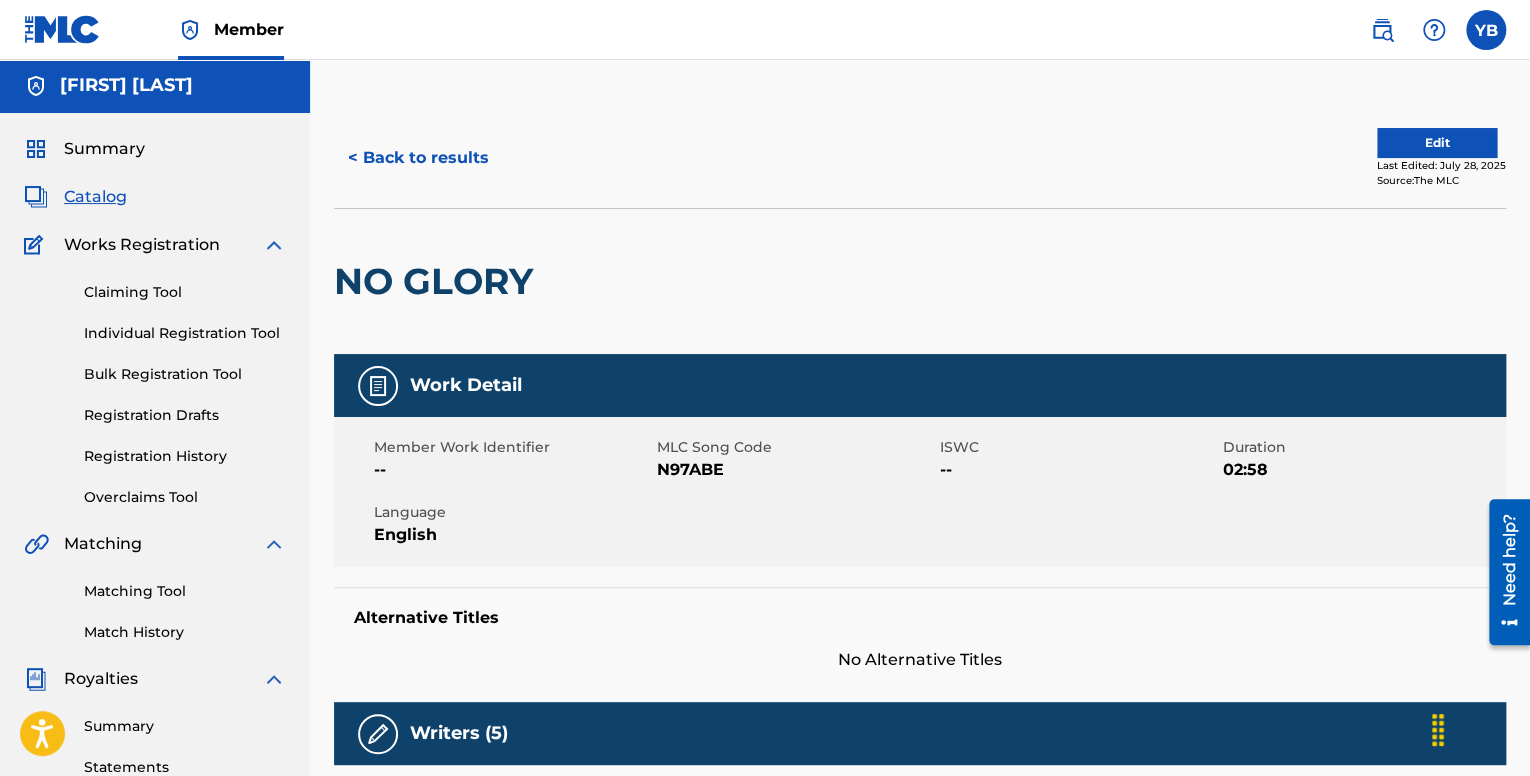 scroll, scrollTop: 0, scrollLeft: 0, axis: both 